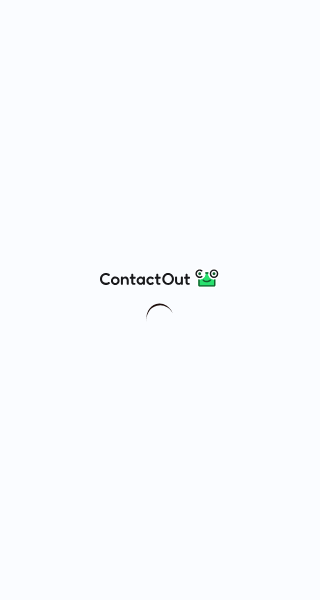 scroll, scrollTop: 0, scrollLeft: 0, axis: both 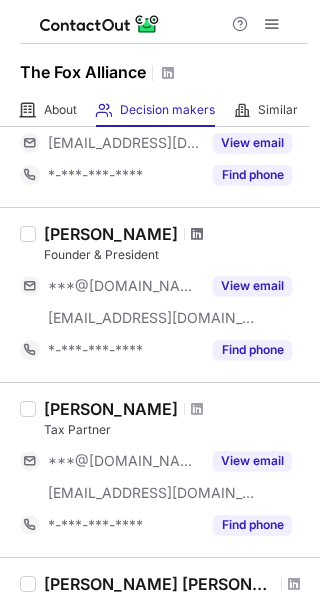 click at bounding box center (197, 234) 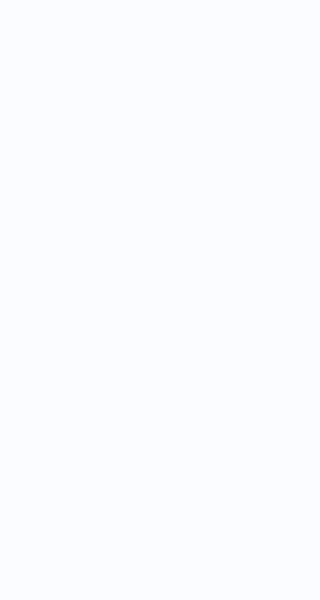 scroll, scrollTop: 0, scrollLeft: 0, axis: both 